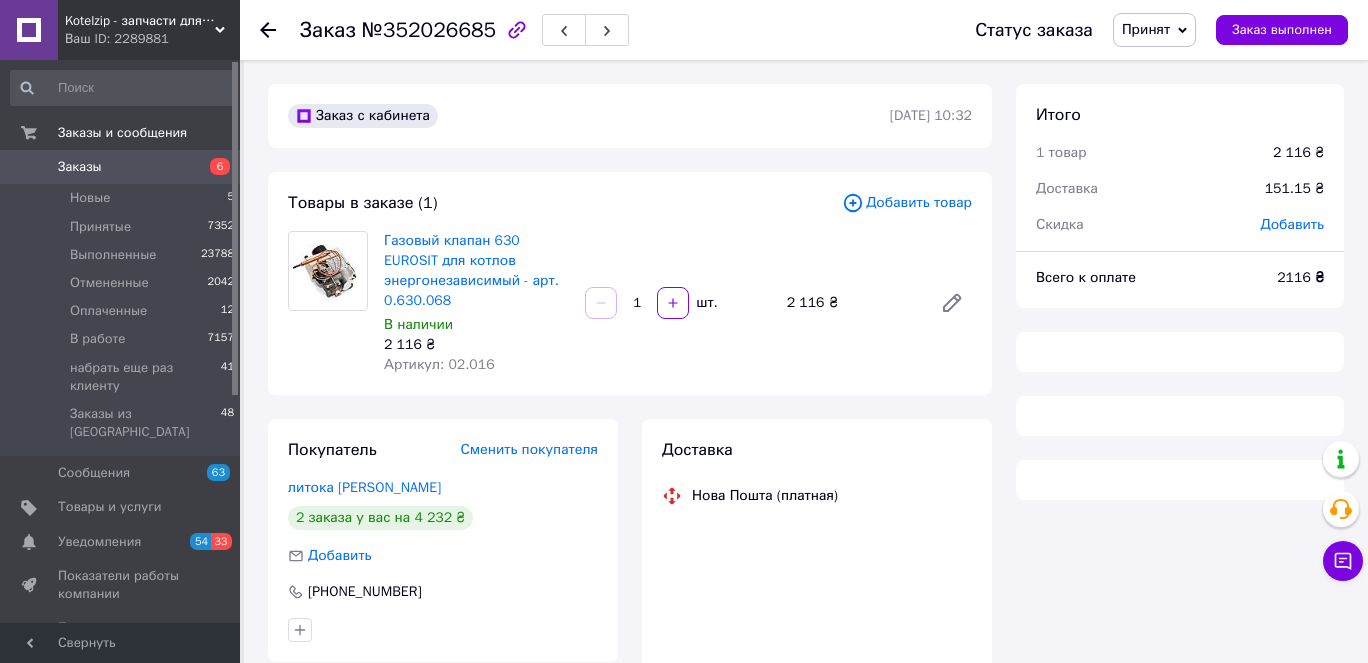scroll, scrollTop: 0, scrollLeft: 0, axis: both 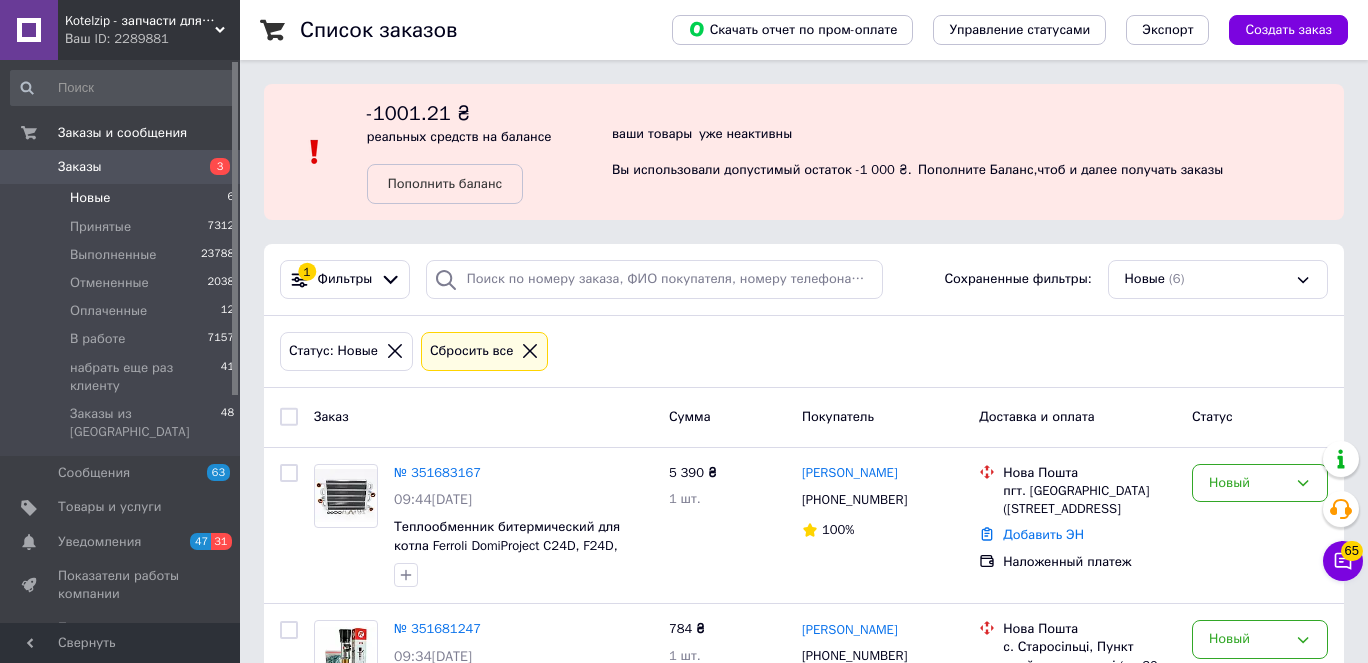 click on "Новые" at bounding box center (90, 198) 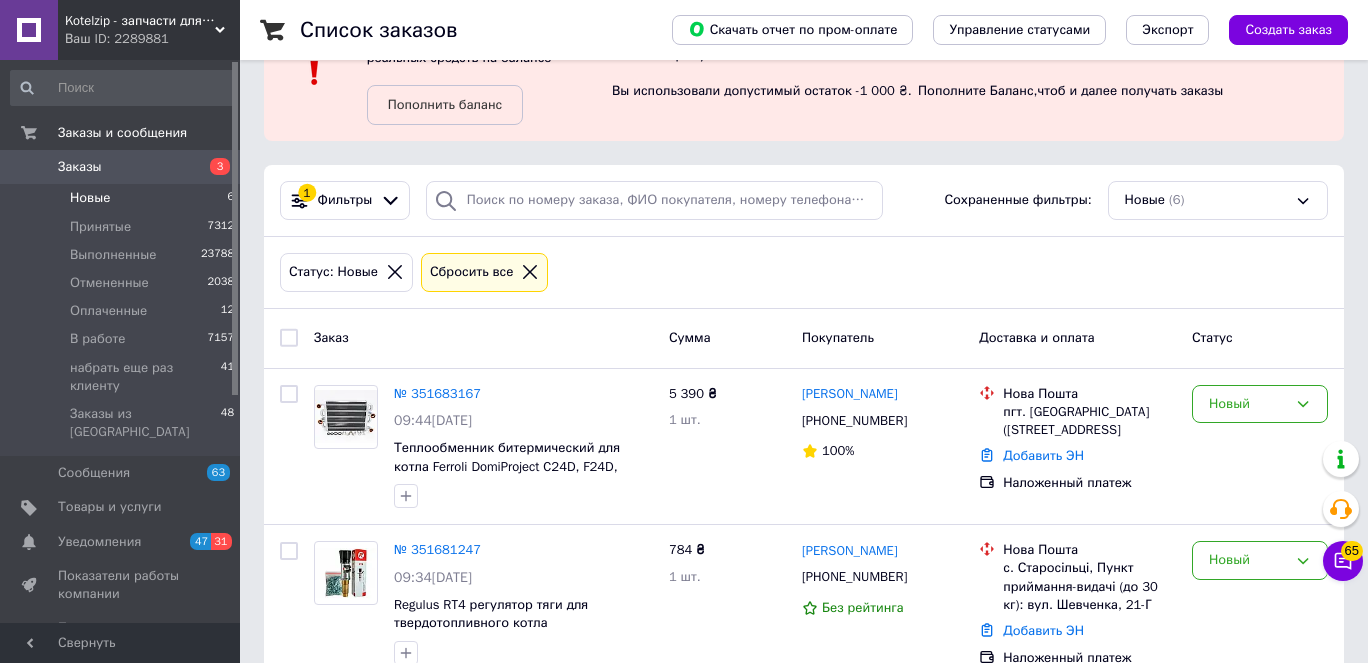 scroll, scrollTop: 252, scrollLeft: 0, axis: vertical 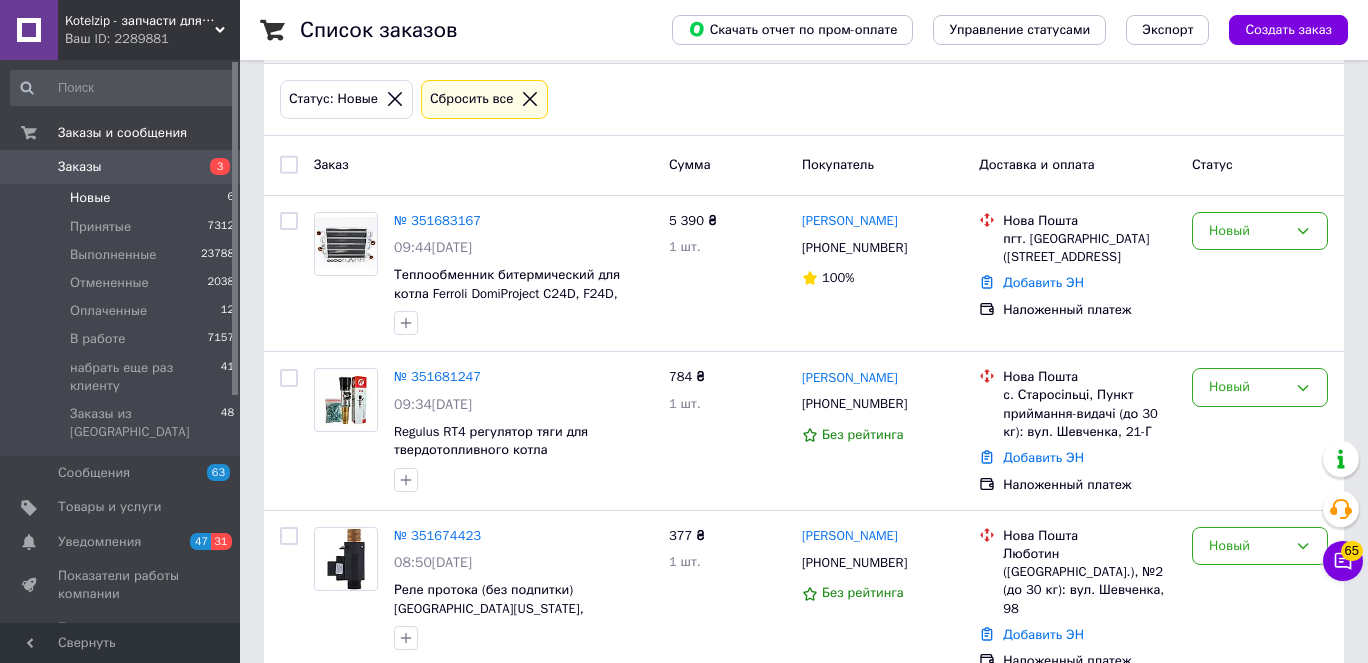 click on "Заказы" at bounding box center (80, 167) 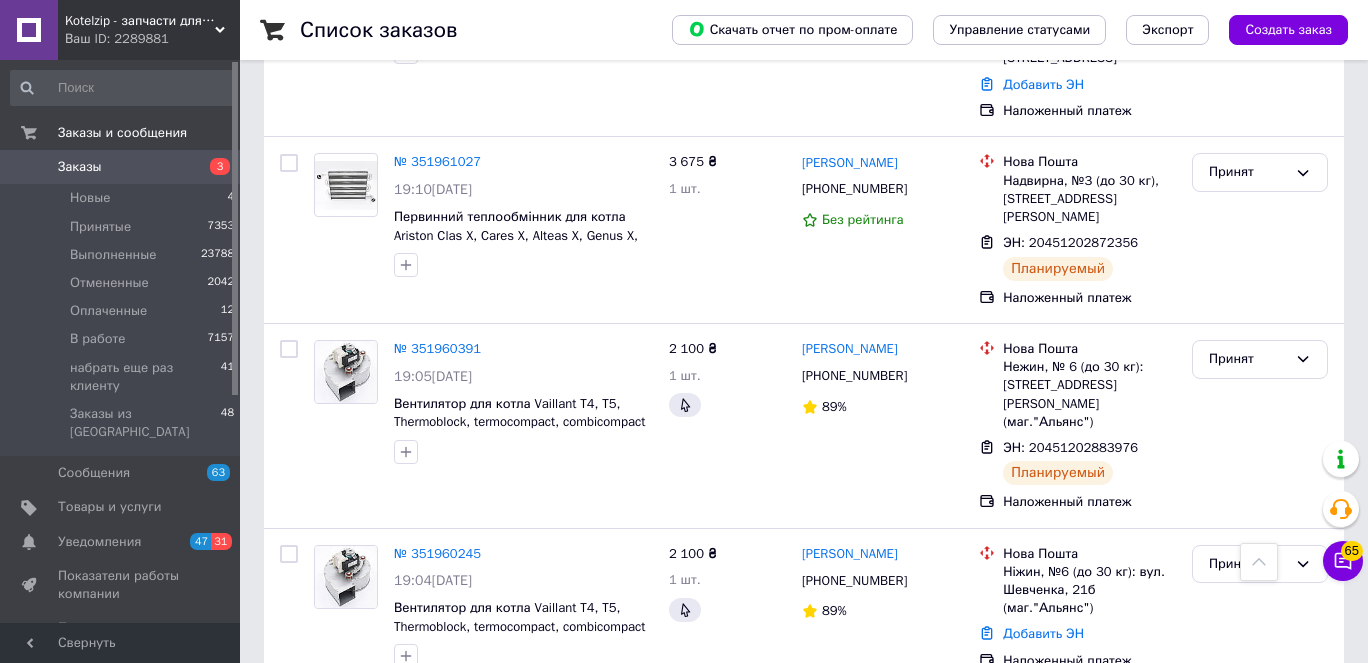 scroll, scrollTop: 1919, scrollLeft: 0, axis: vertical 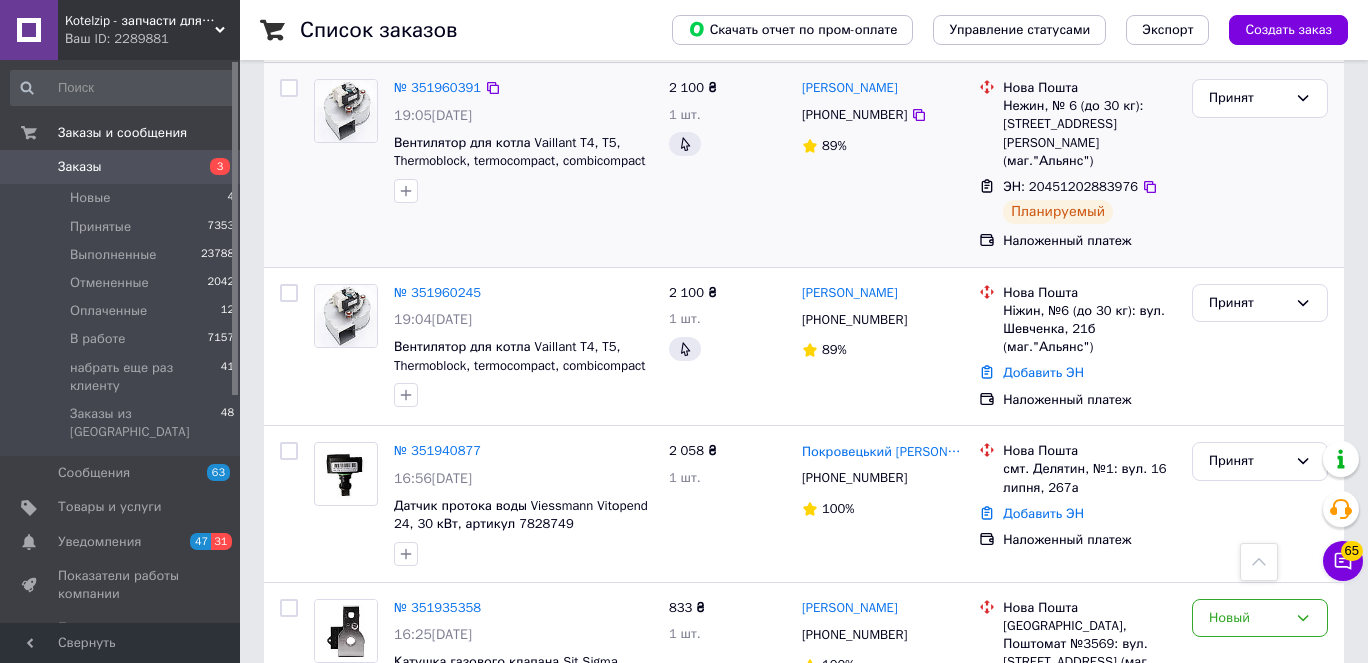 click on "Новые" at bounding box center (90, 198) 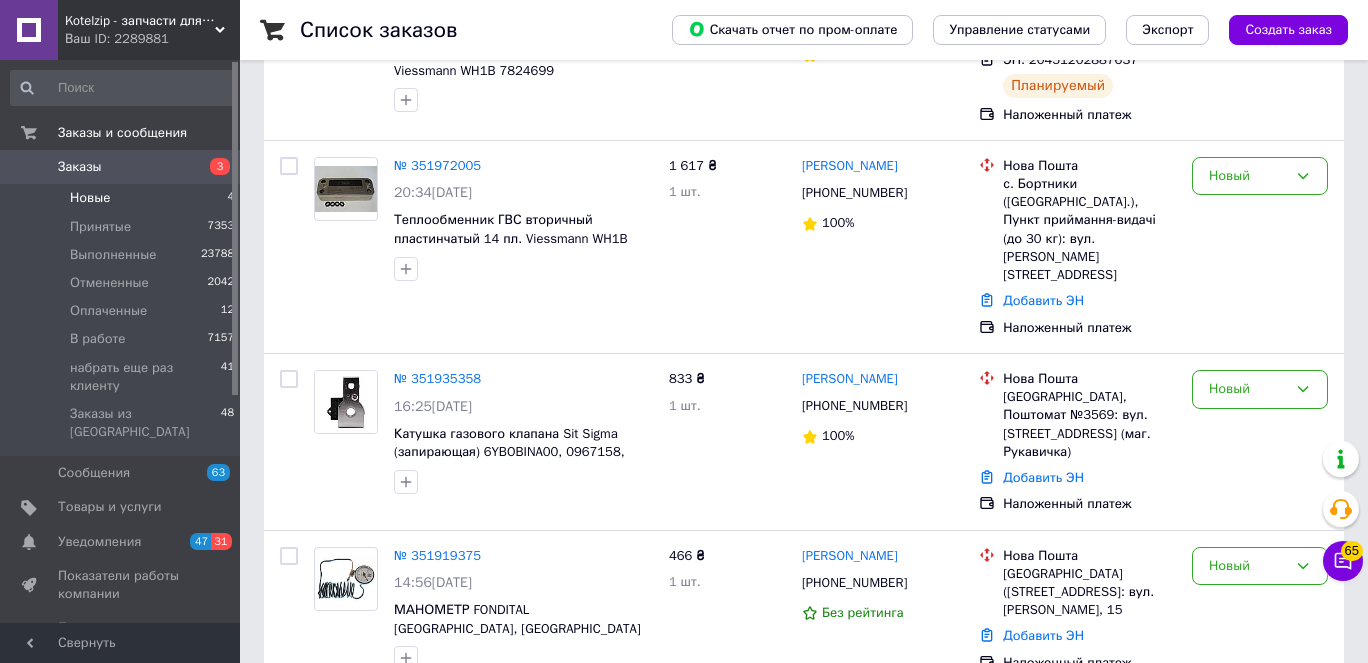 scroll, scrollTop: 484, scrollLeft: 0, axis: vertical 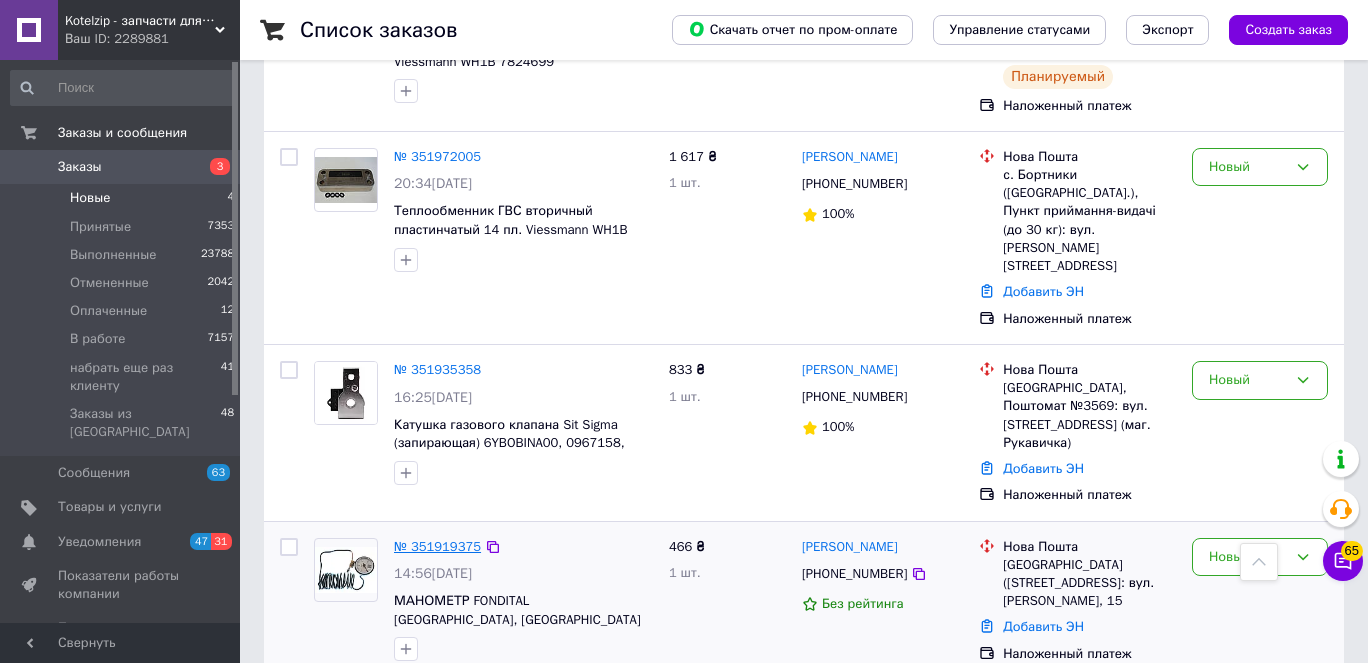 click on "№ 351919375" at bounding box center (437, 546) 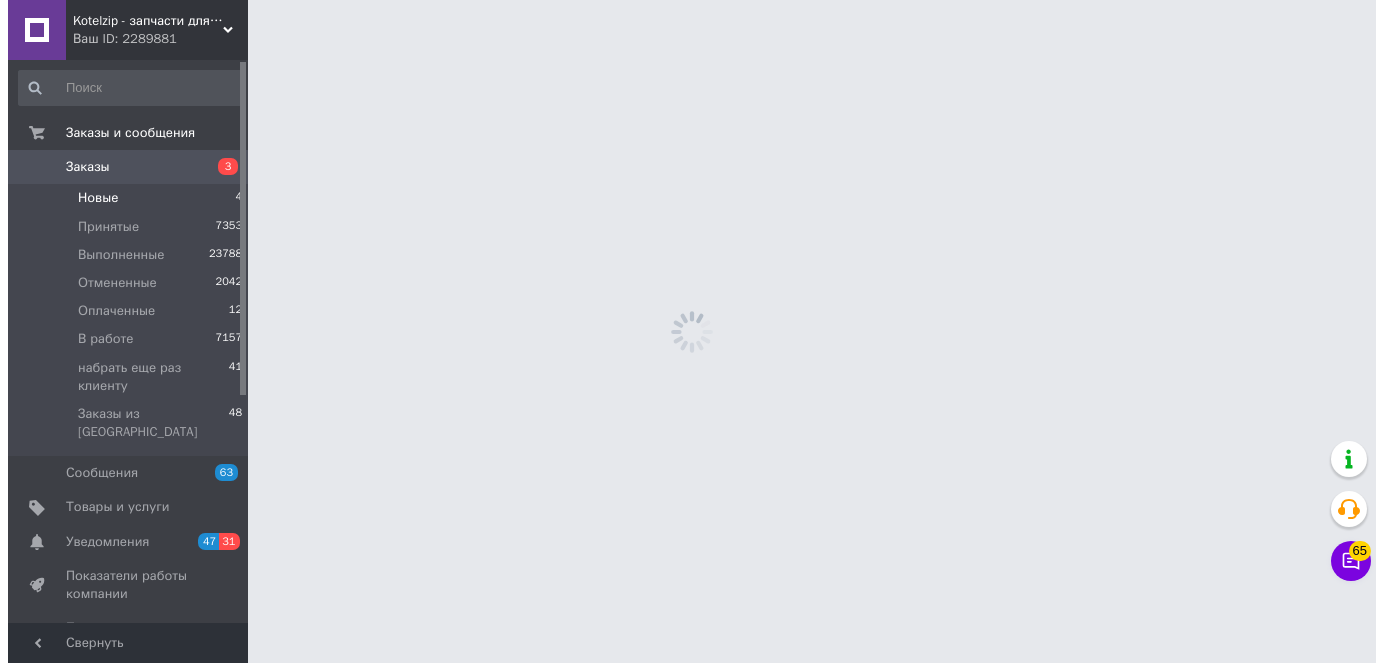 scroll, scrollTop: 0, scrollLeft: 0, axis: both 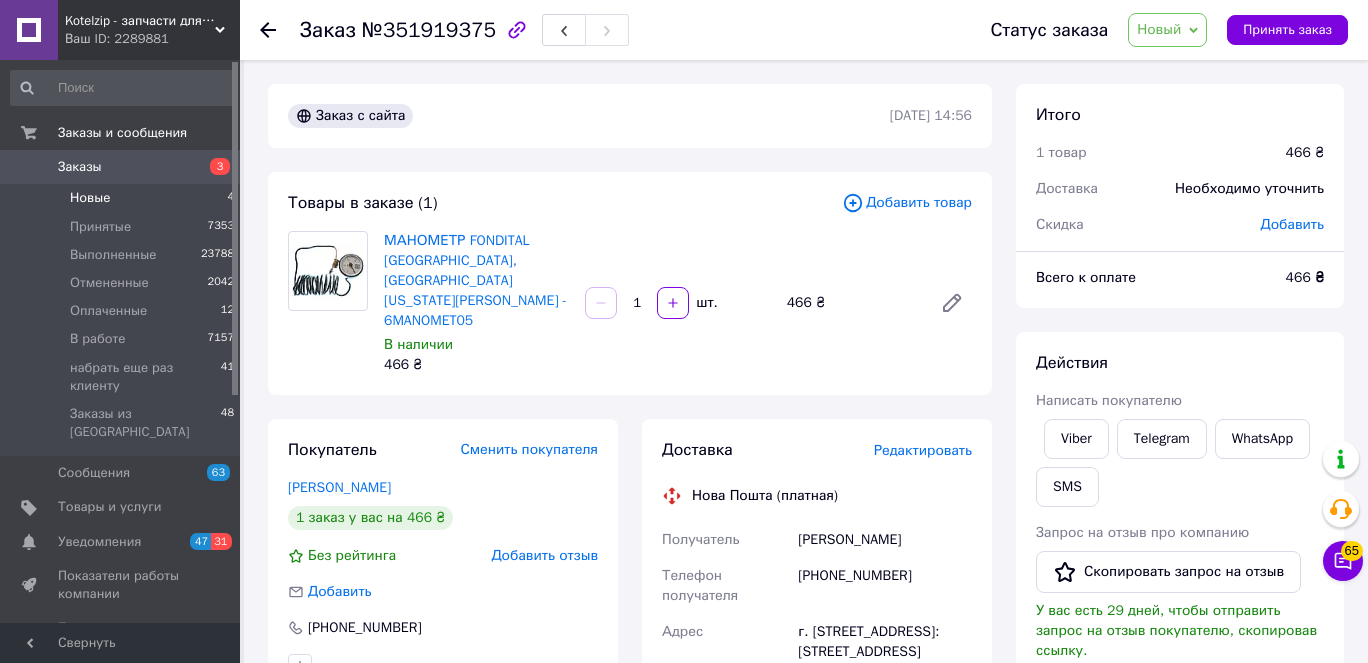 click on "Новые" at bounding box center [90, 198] 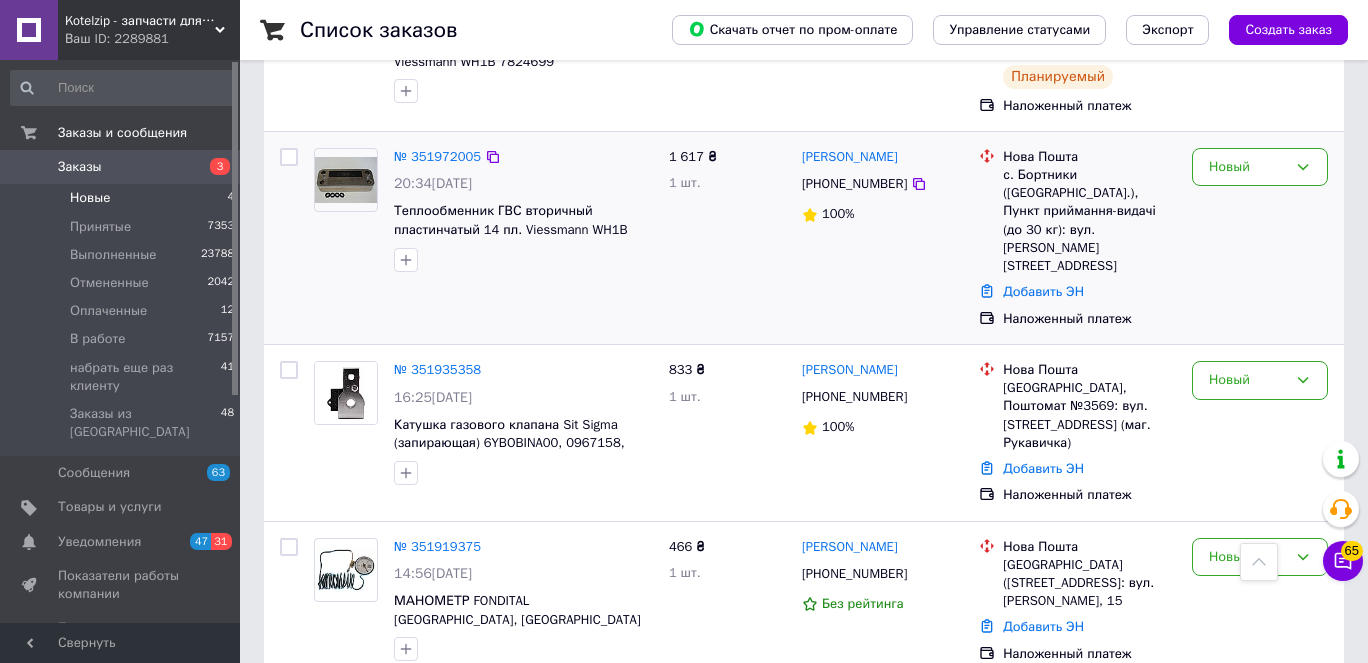 scroll, scrollTop: 485, scrollLeft: 0, axis: vertical 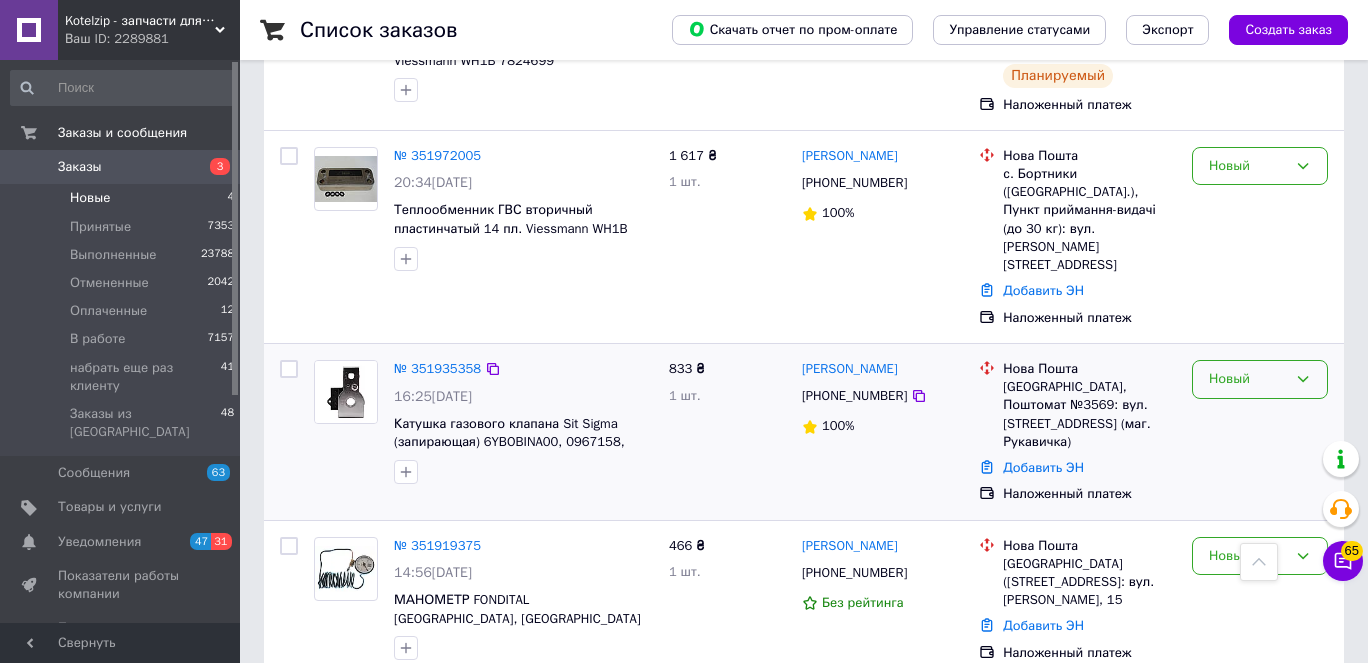 click on "Новый" at bounding box center (1248, 379) 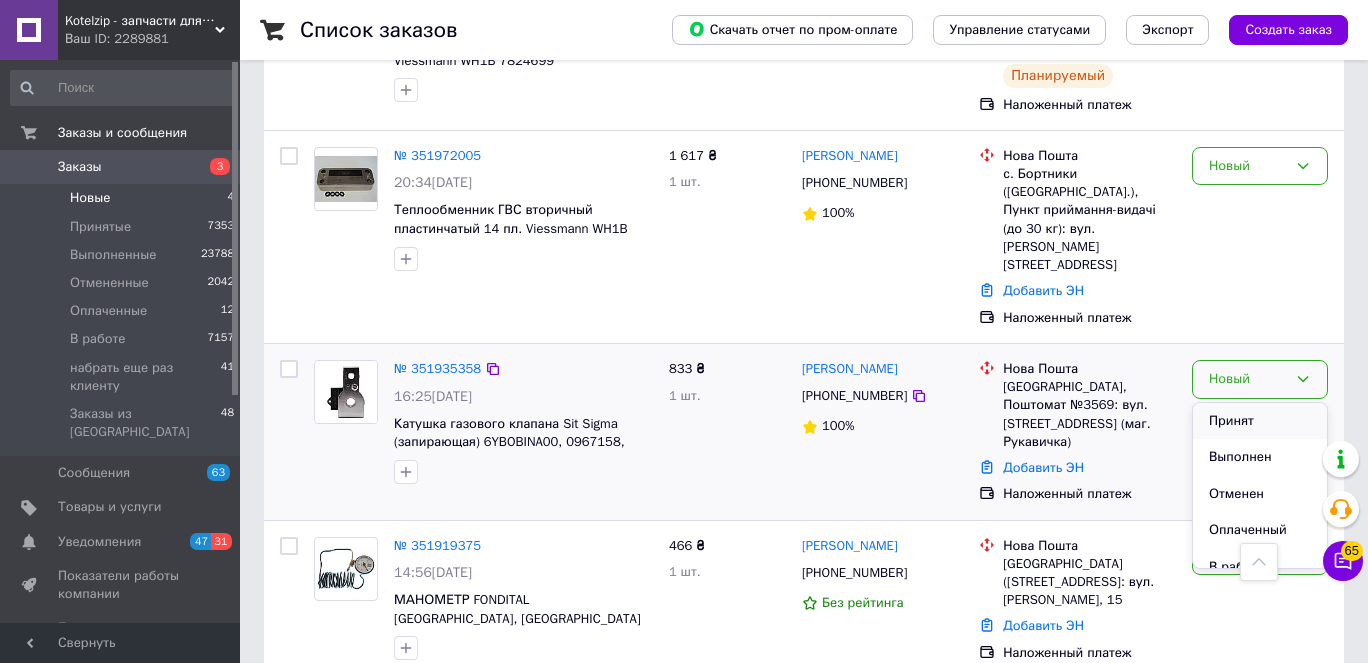 click on "Принят" at bounding box center (1260, 421) 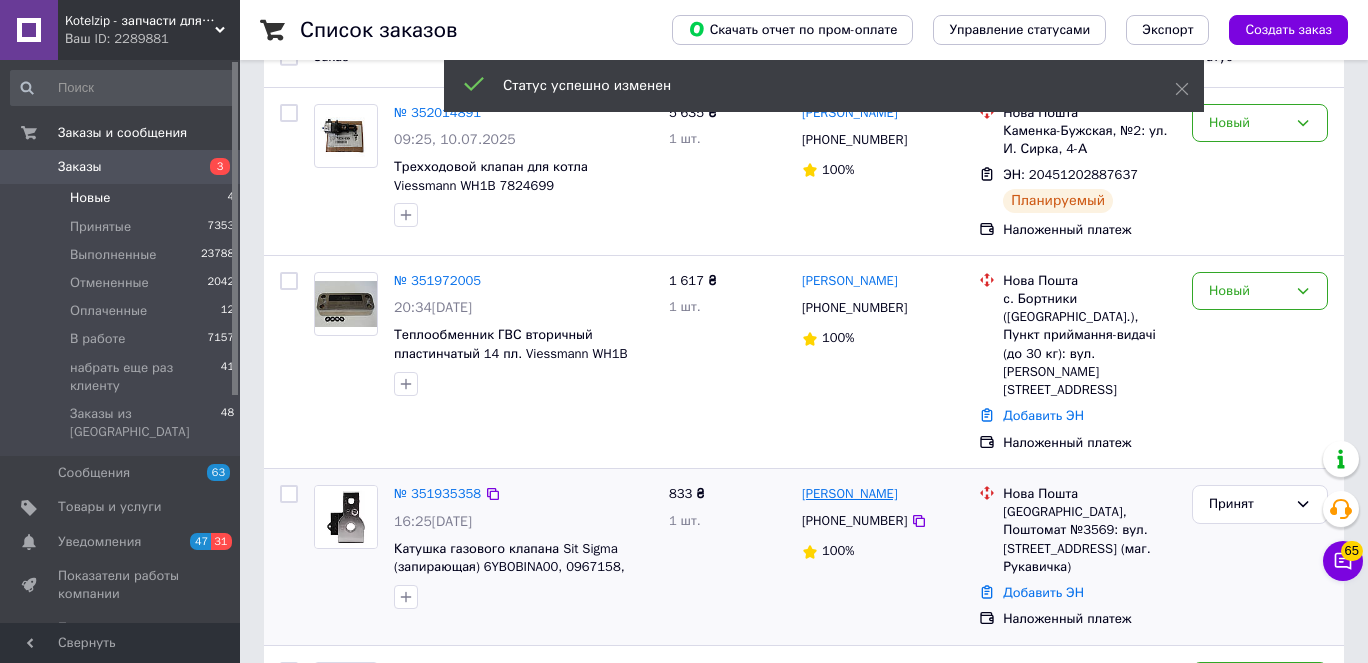 scroll, scrollTop: 488, scrollLeft: 0, axis: vertical 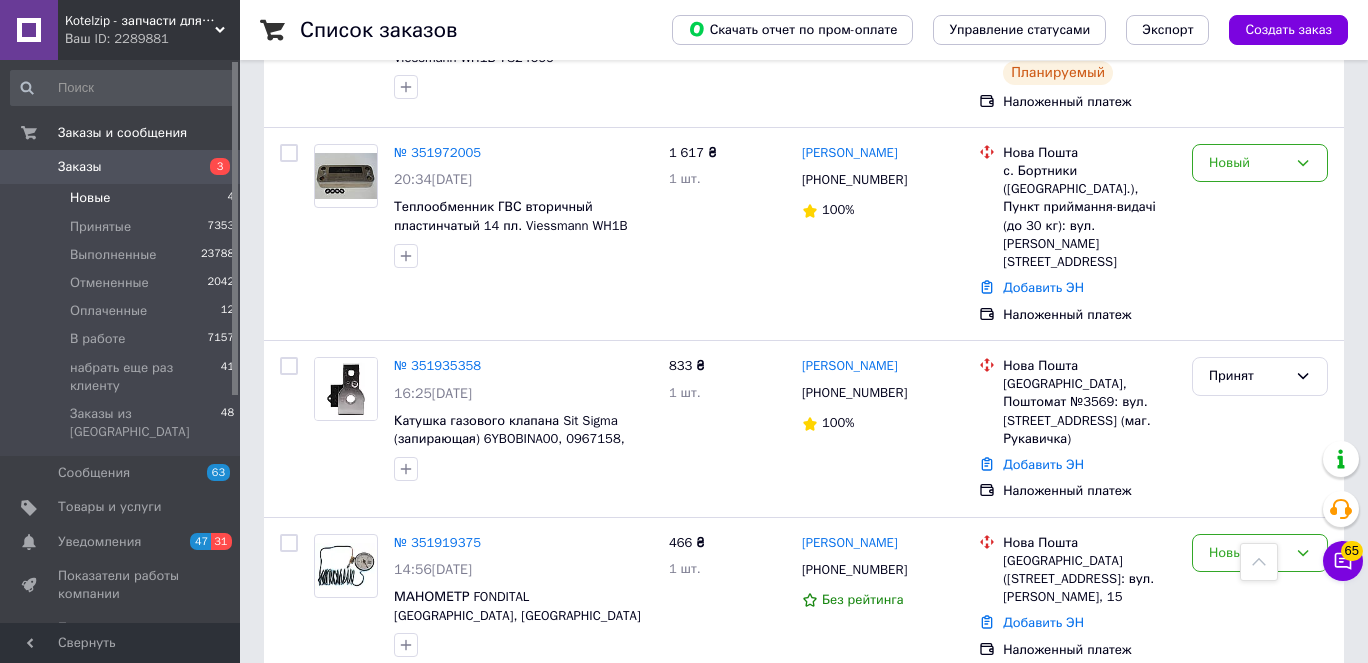 click on "Ваш ID: 2289881" at bounding box center [152, 39] 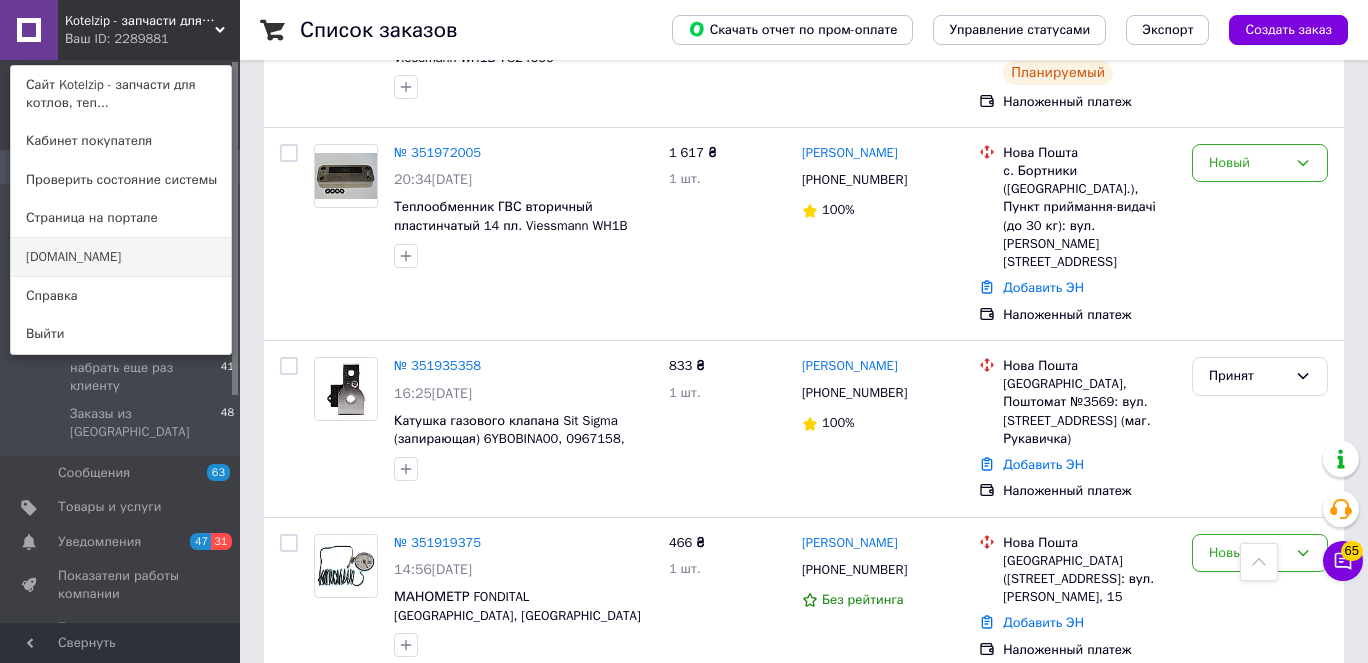 click on "[DOMAIN_NAME]" at bounding box center (121, 257) 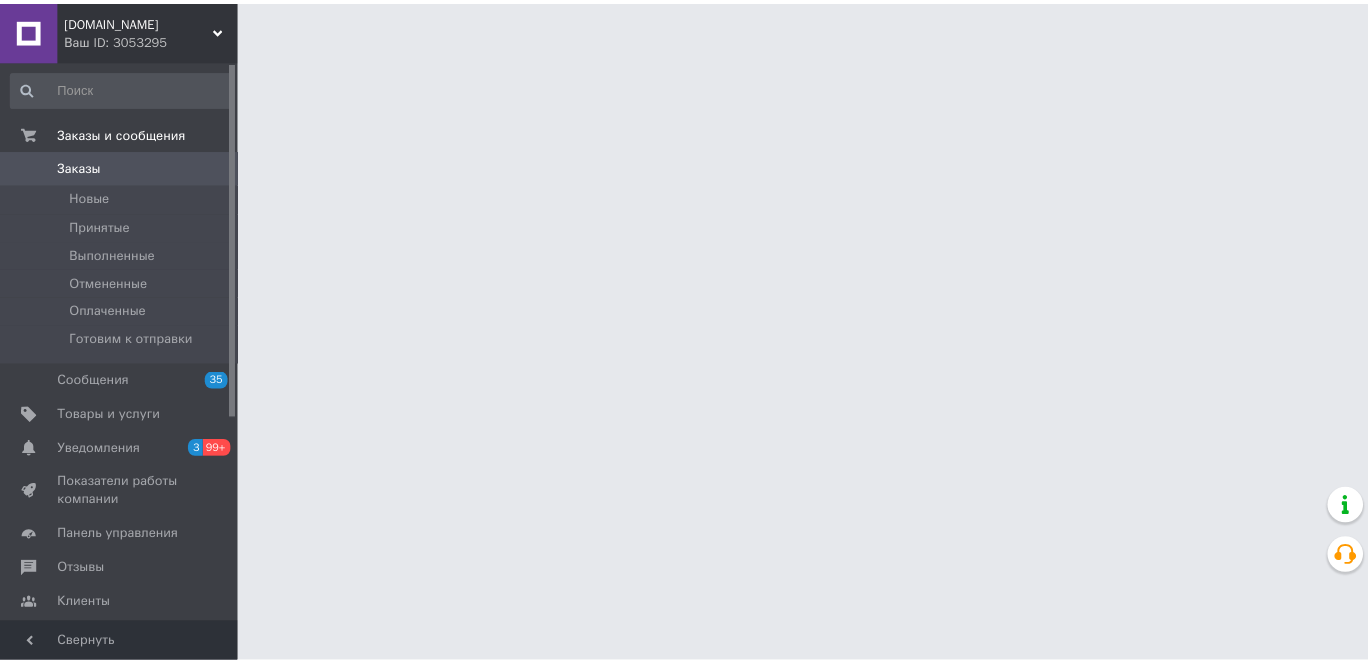 scroll, scrollTop: 0, scrollLeft: 0, axis: both 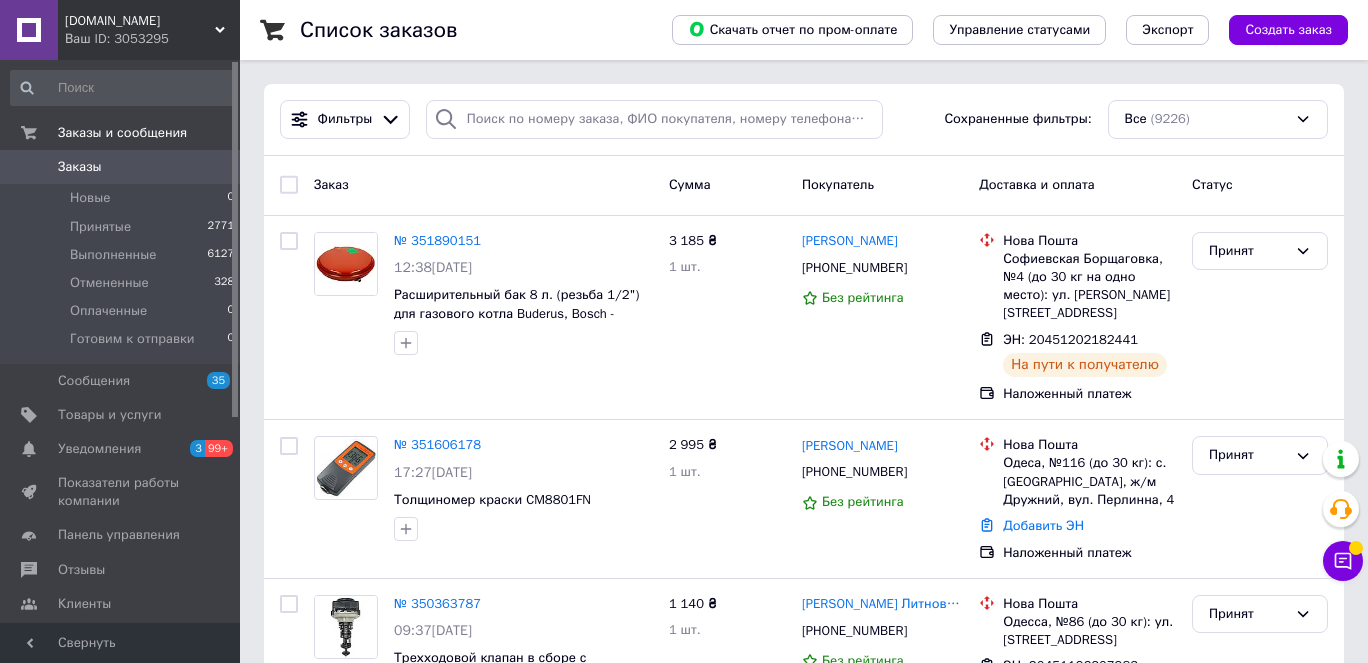 click on "Ваш ID: 3053295" at bounding box center (152, 39) 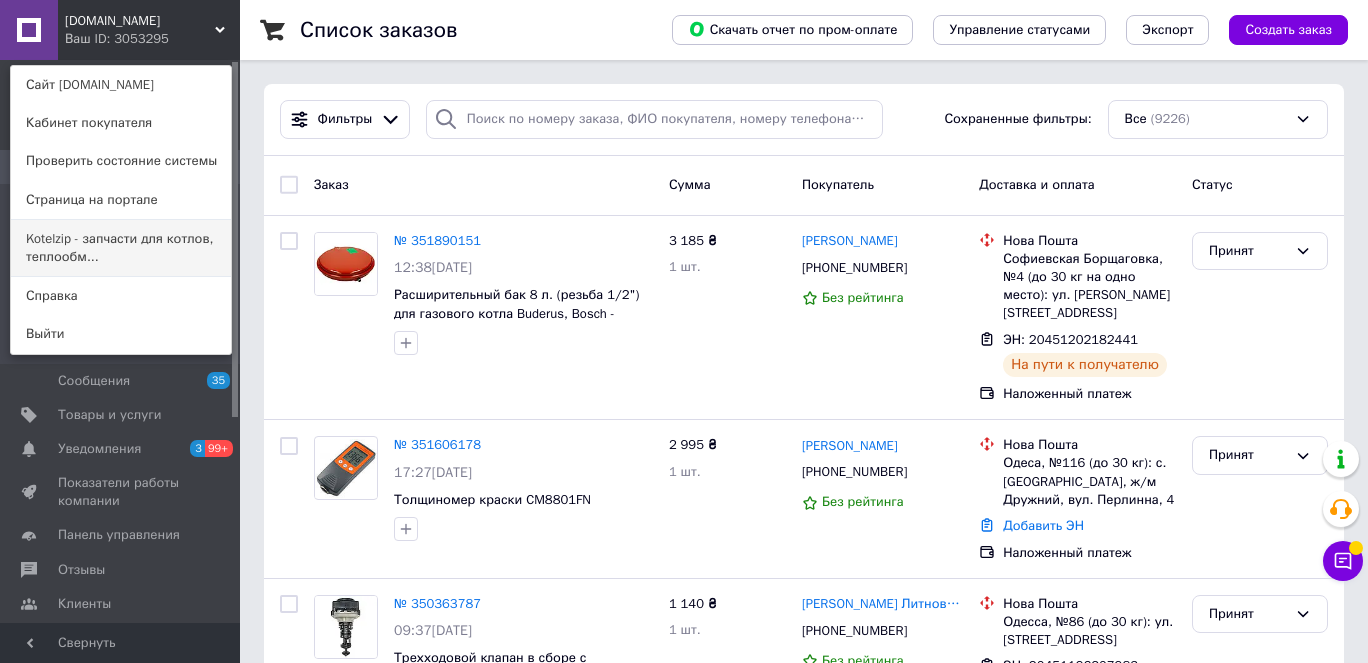 click on "Kotelzip - запчасти для котлов, теплообм..." at bounding box center (121, 248) 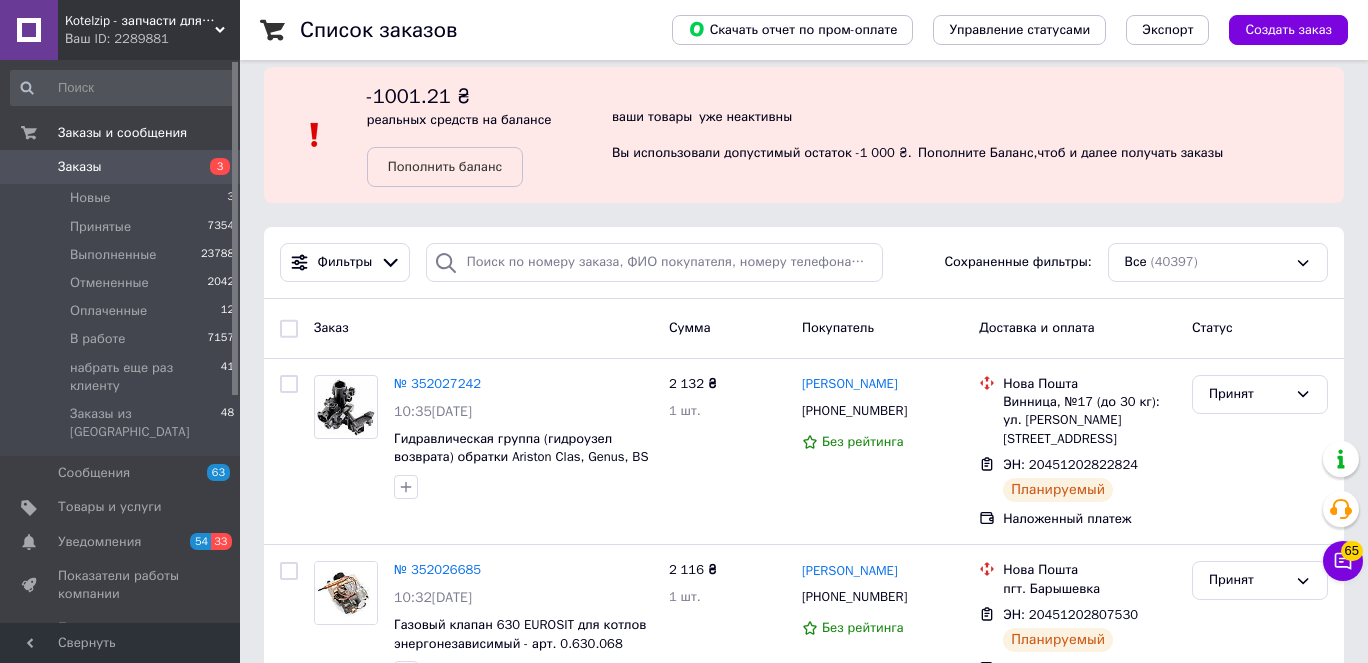 scroll, scrollTop: 0, scrollLeft: 0, axis: both 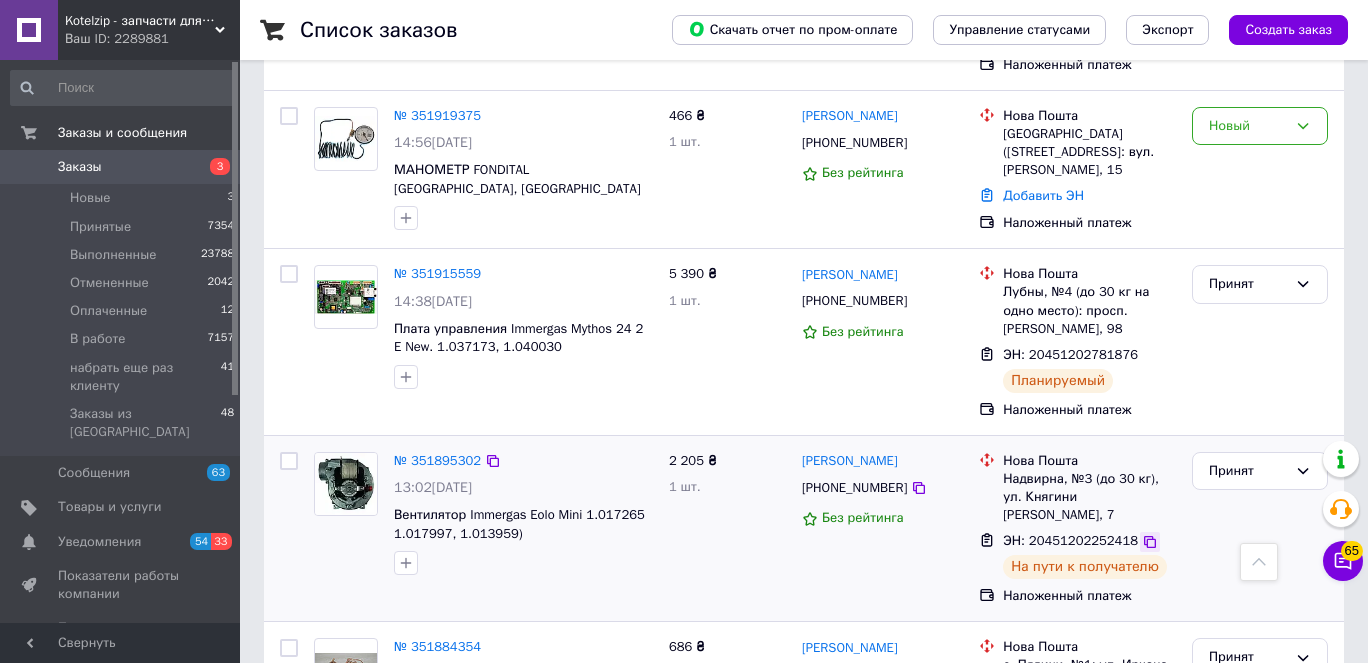 click 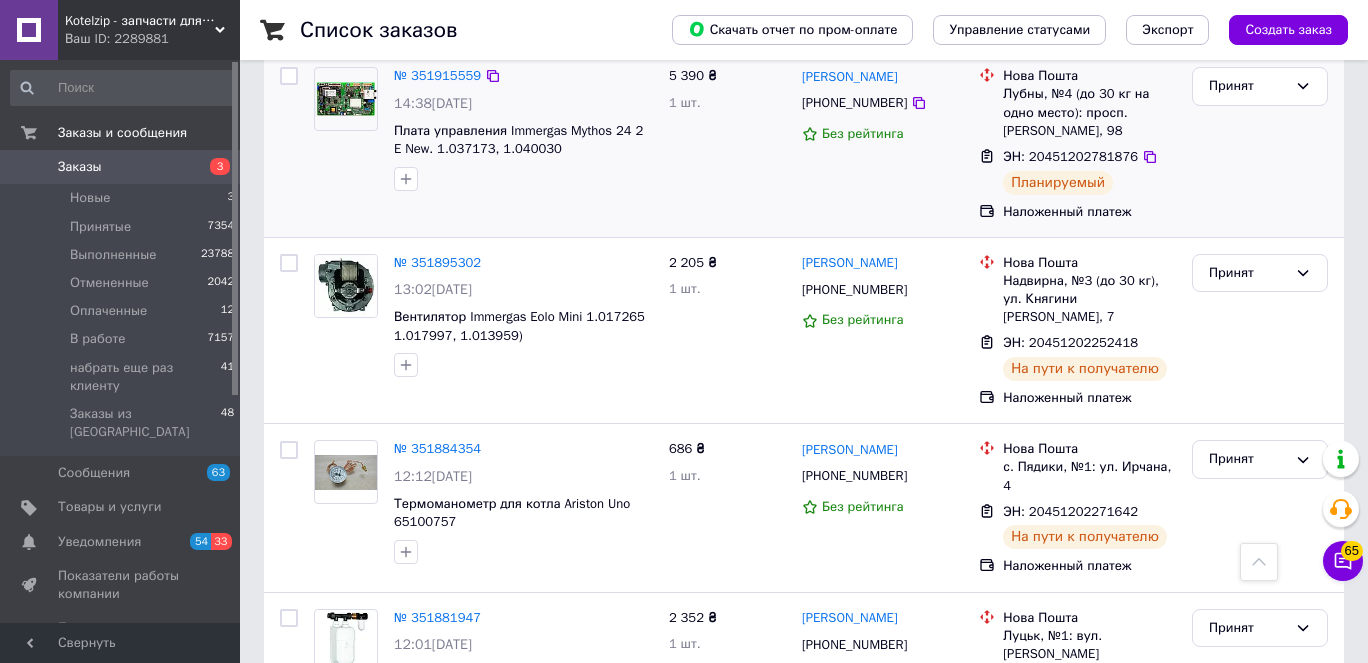 scroll, scrollTop: 3584, scrollLeft: 0, axis: vertical 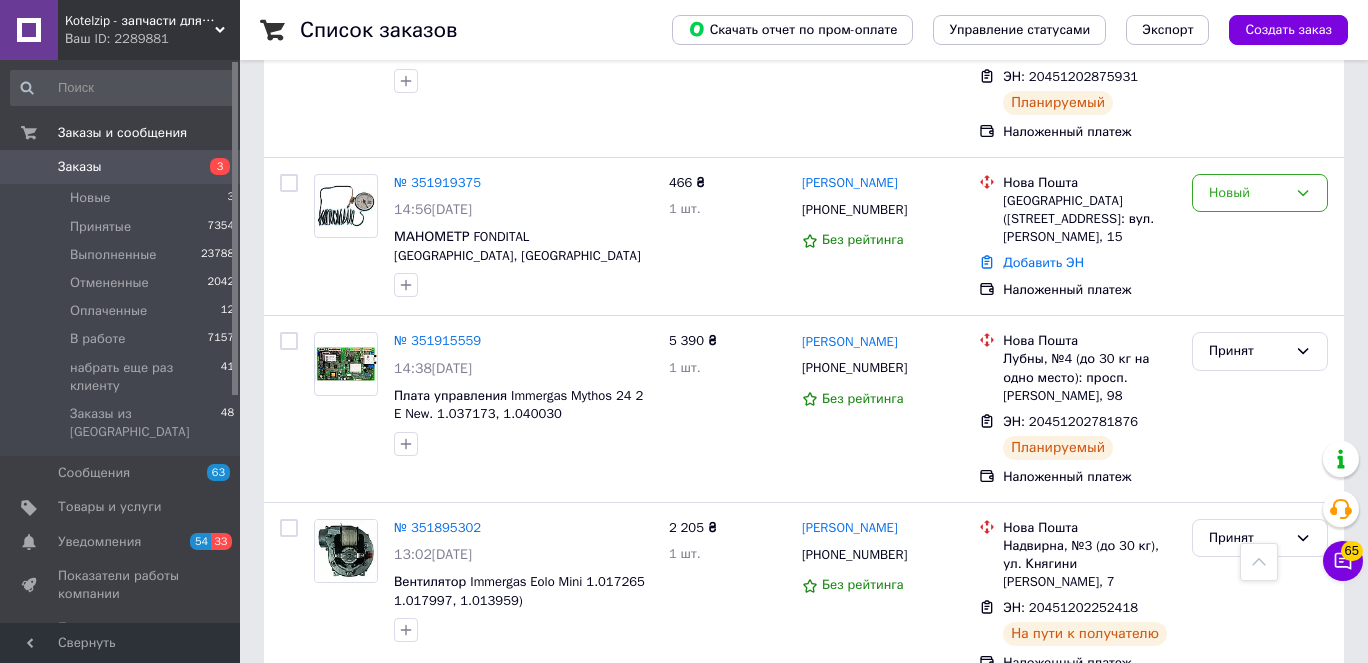 click on "Заказы" at bounding box center (80, 167) 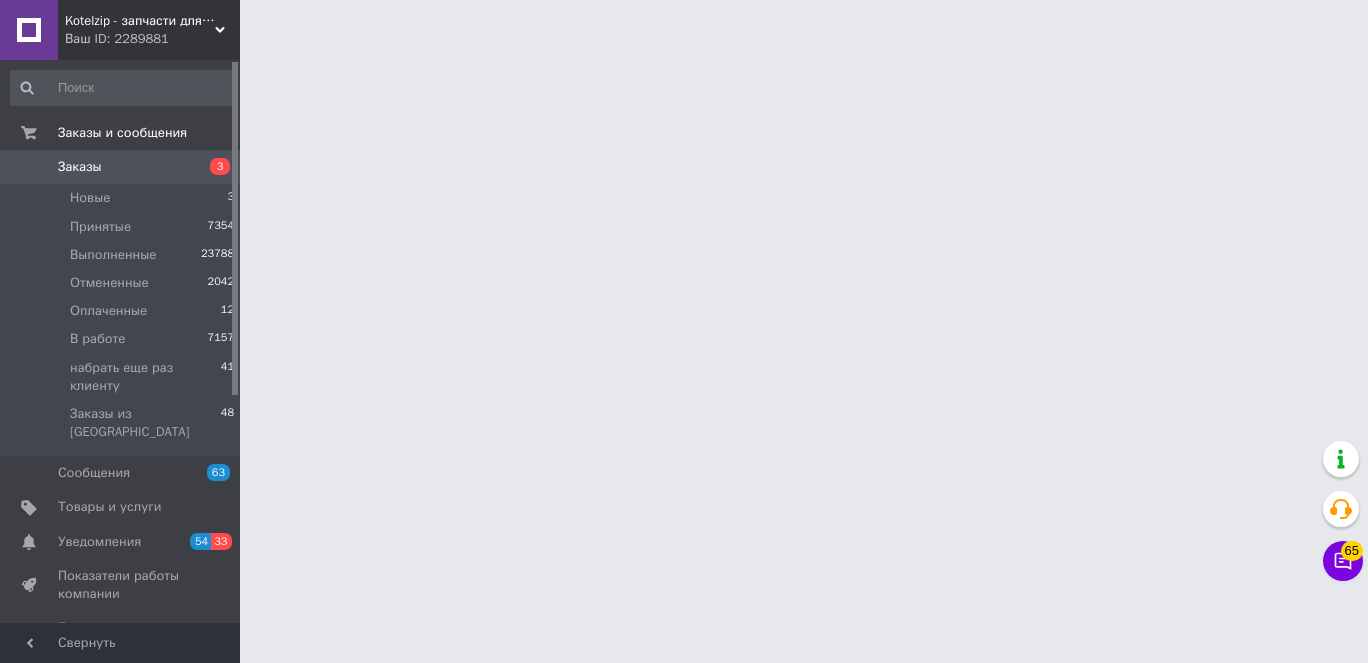 scroll, scrollTop: 0, scrollLeft: 0, axis: both 